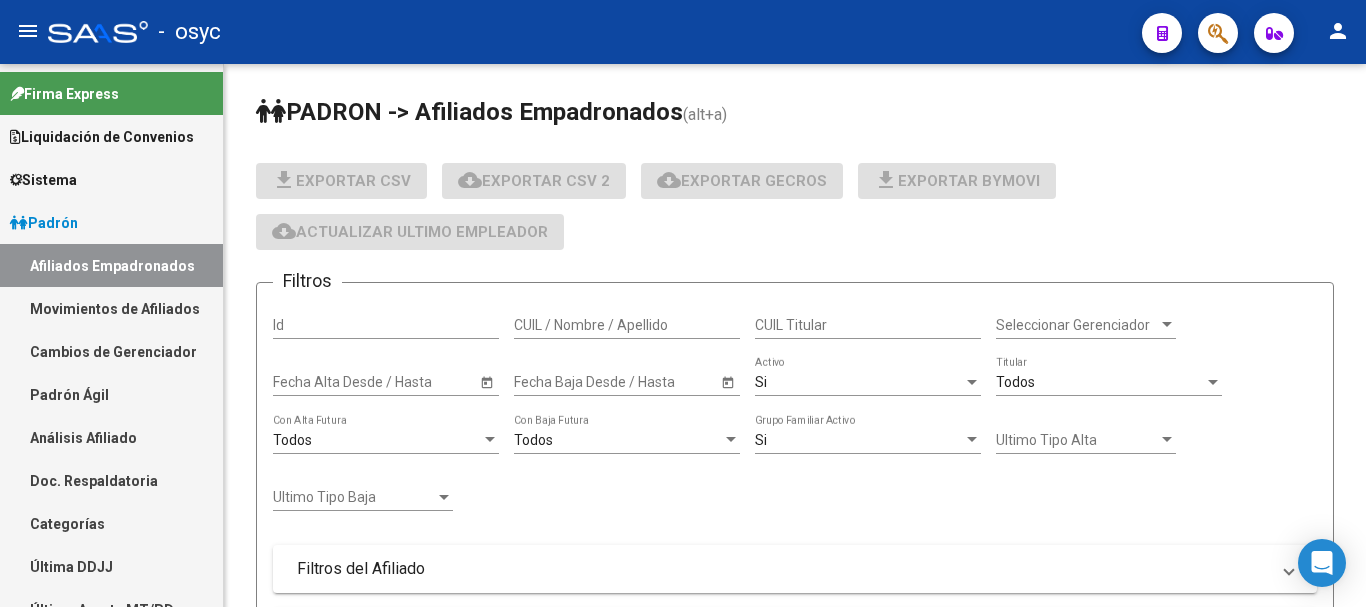 scroll, scrollTop: 0, scrollLeft: 0, axis: both 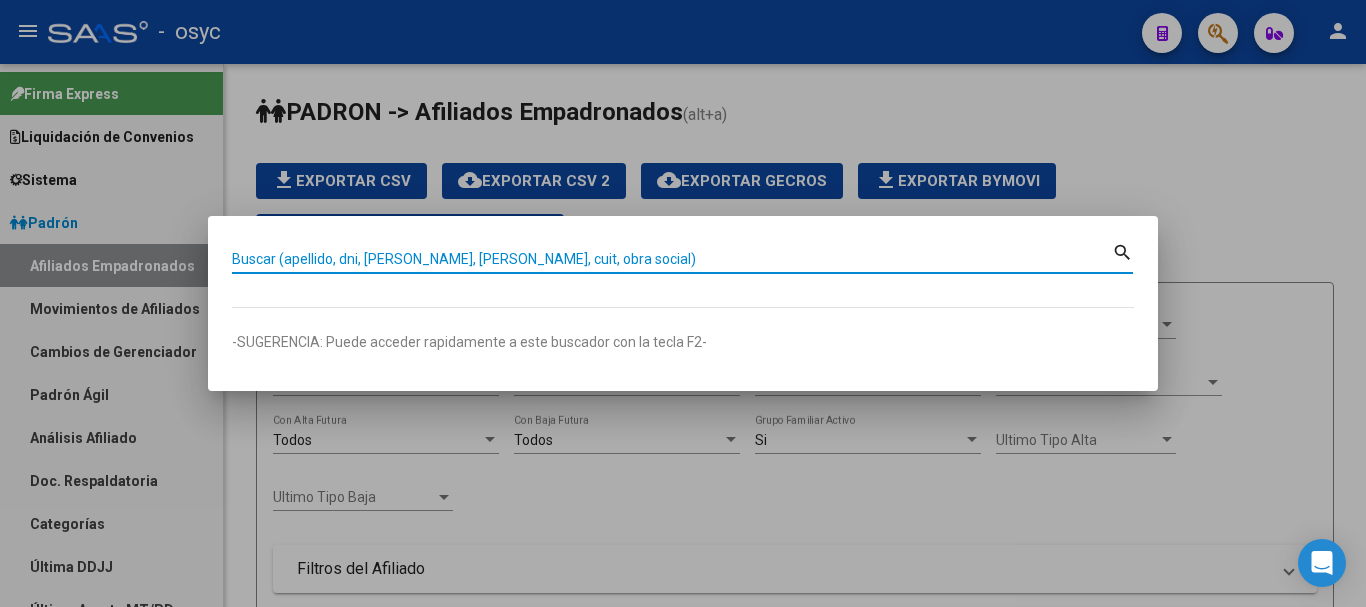 paste on "17736196" 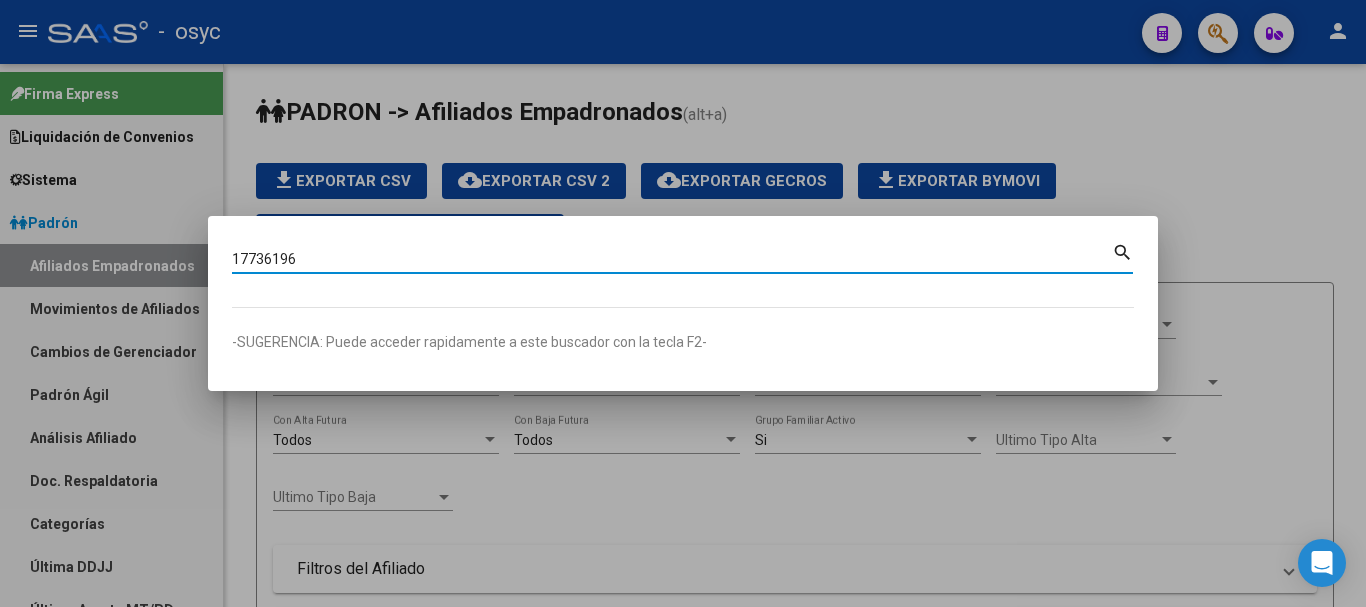 type on "17736196" 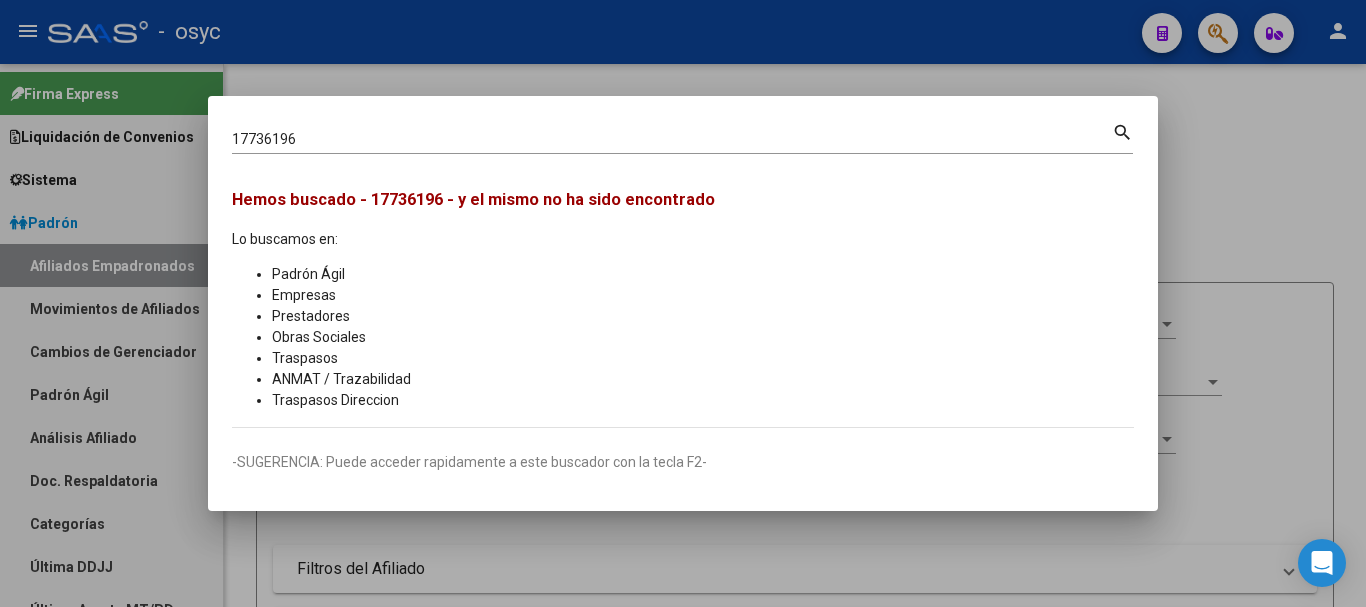 click on "17736196 Buscar (apellido, dni, cuil, nro traspaso, cuit, obra social)" at bounding box center (672, 140) 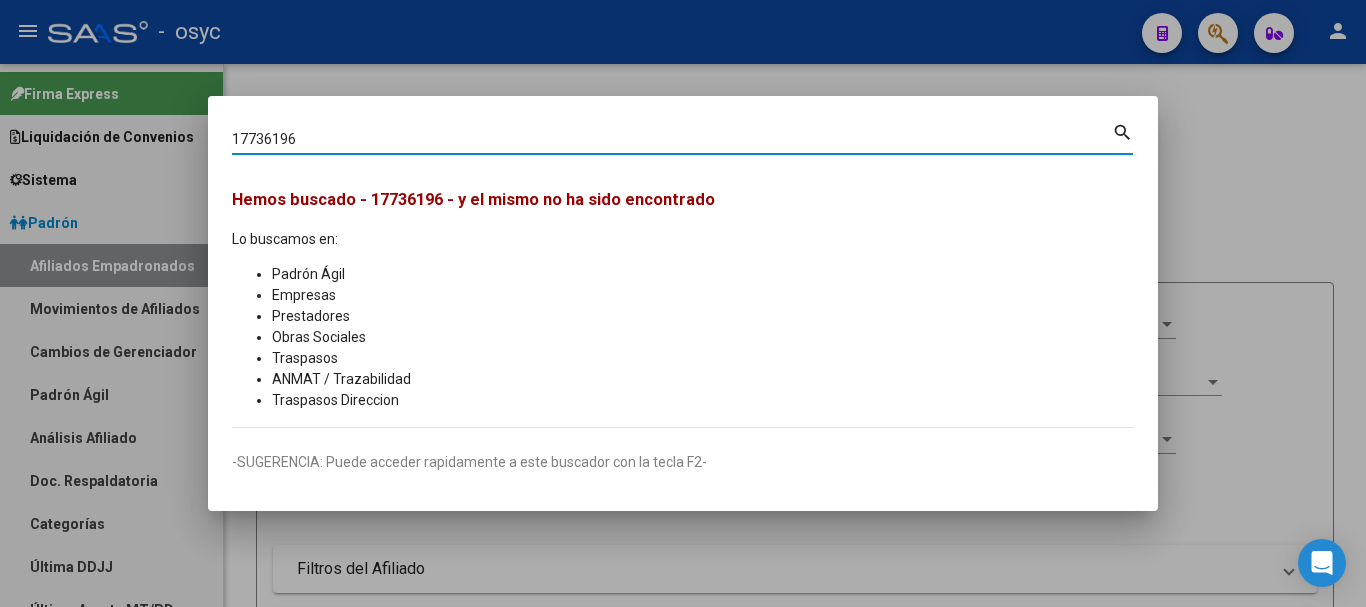 drag, startPoint x: 385, startPoint y: 139, endPoint x: 473, endPoint y: 139, distance: 88 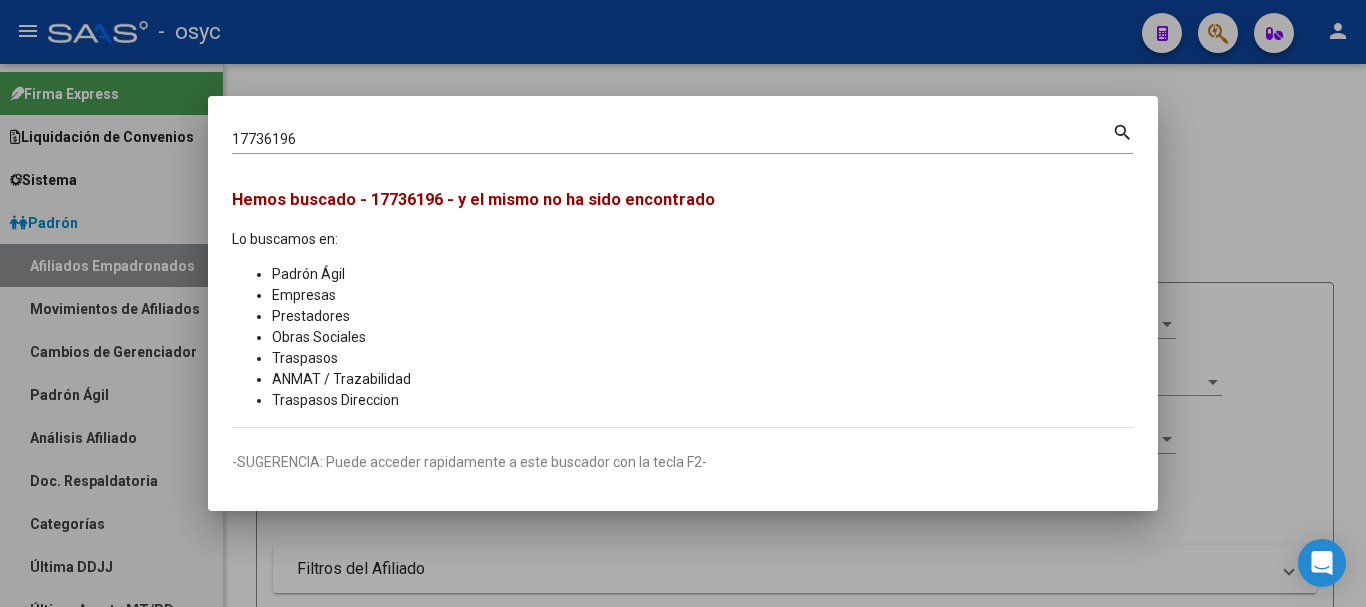click on "17736196" at bounding box center [672, 139] 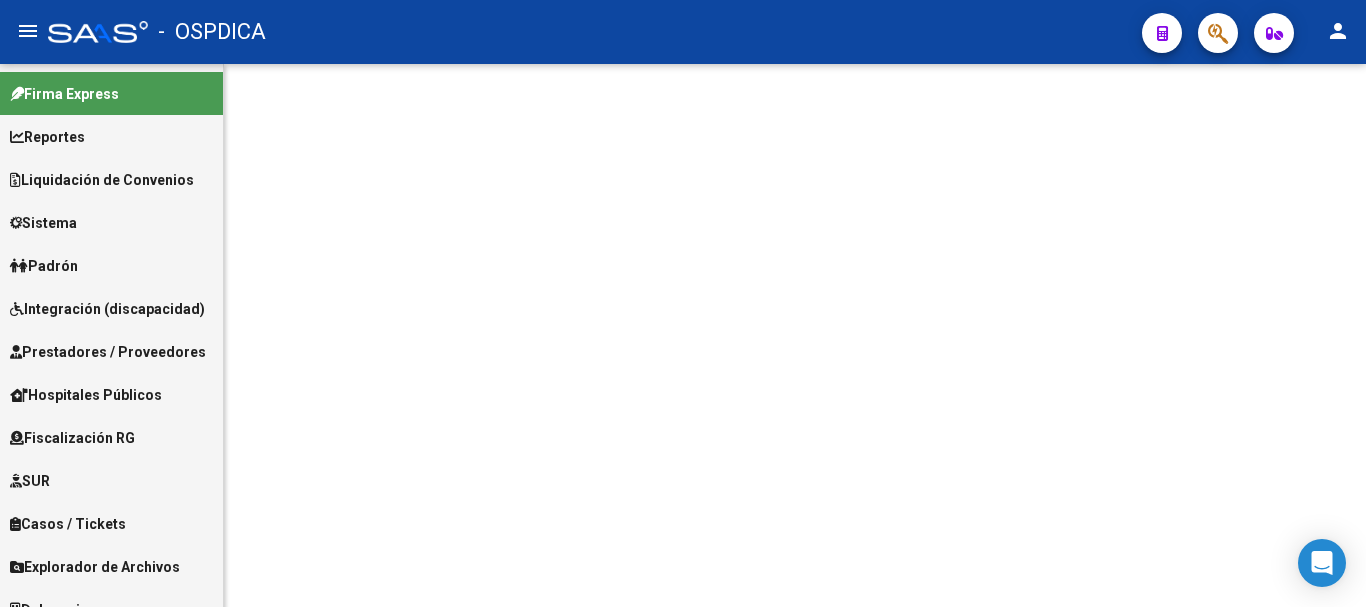 scroll, scrollTop: 0, scrollLeft: 0, axis: both 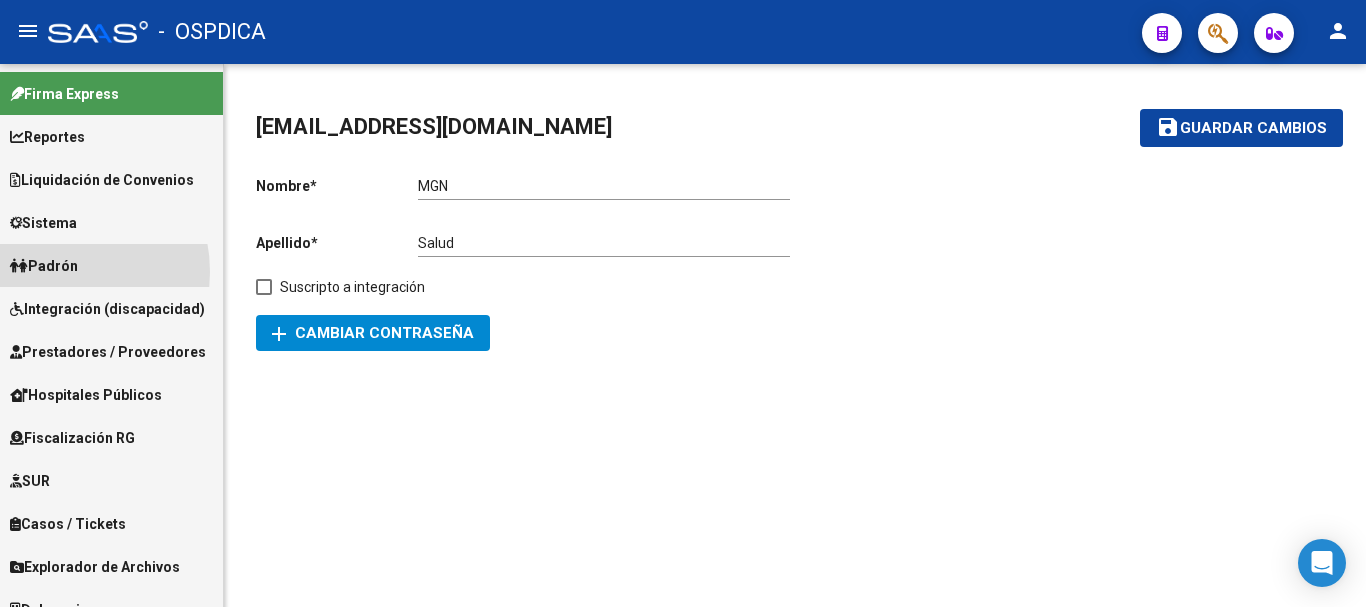 click on "Padrón" at bounding box center [44, 266] 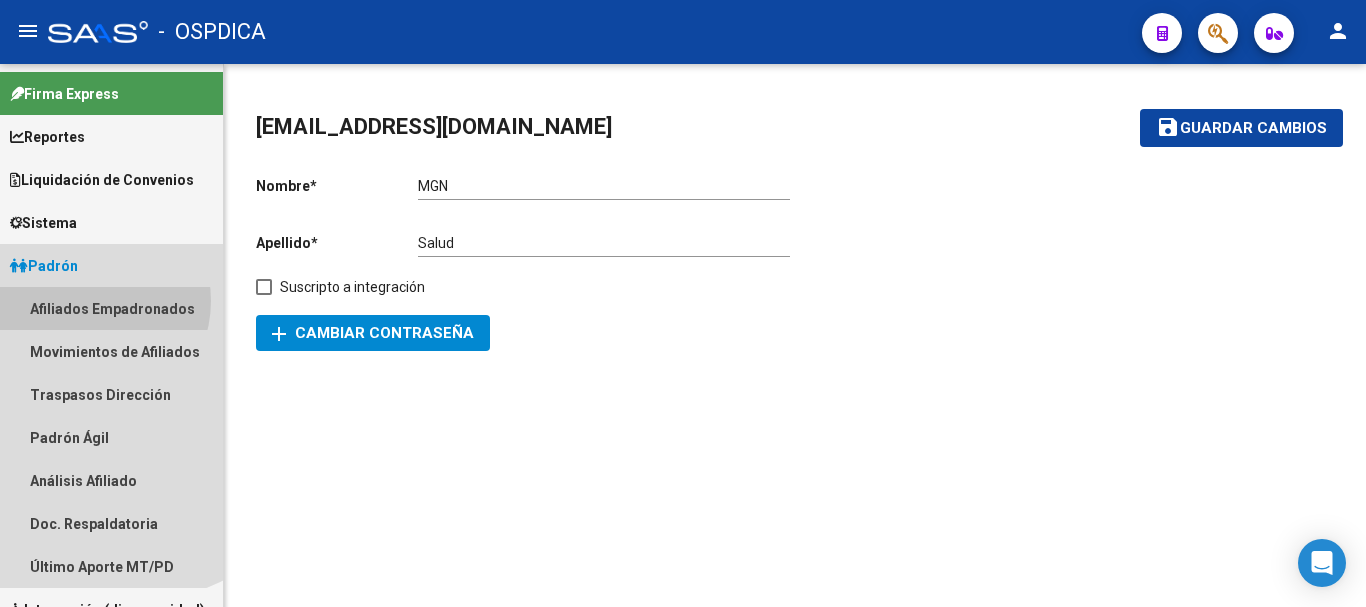 click on "Afiliados Empadronados" at bounding box center (111, 308) 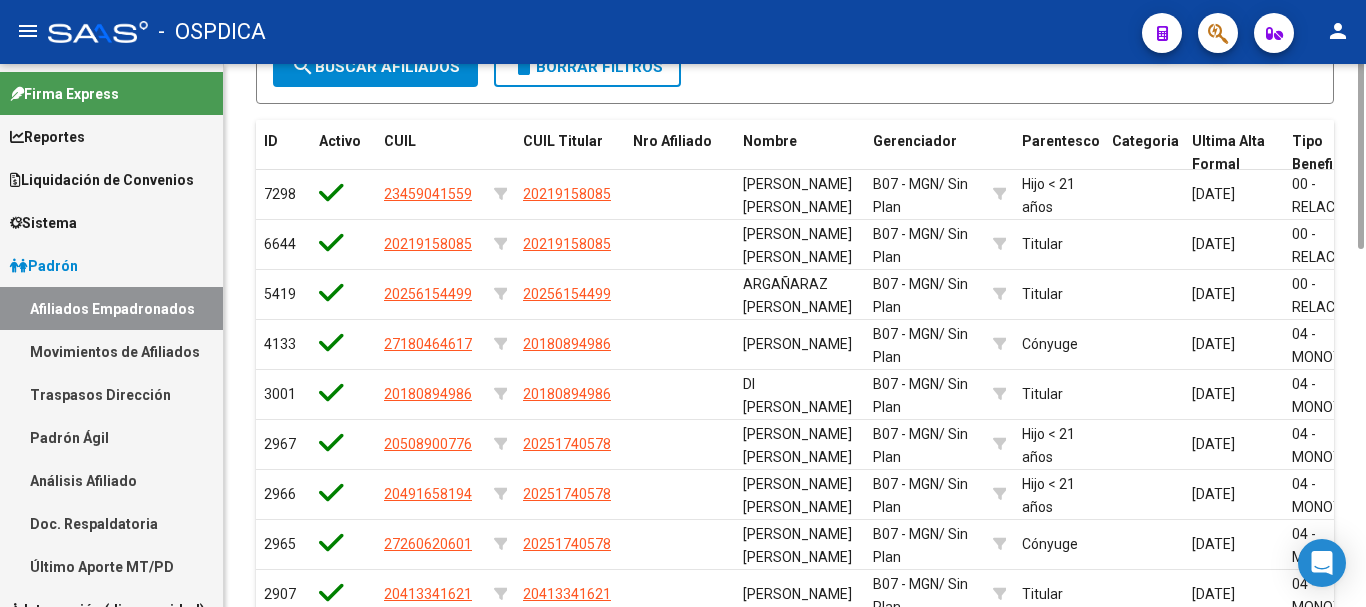 scroll, scrollTop: 439, scrollLeft: 0, axis: vertical 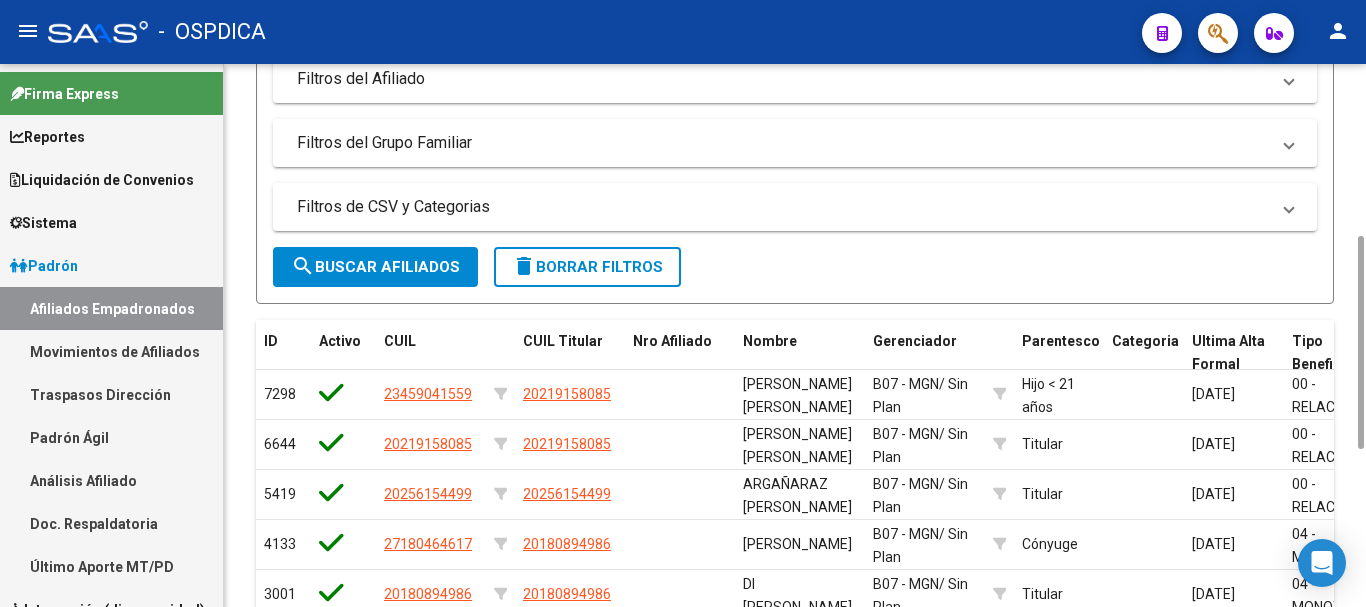 click on "search  Buscar Afiliados" 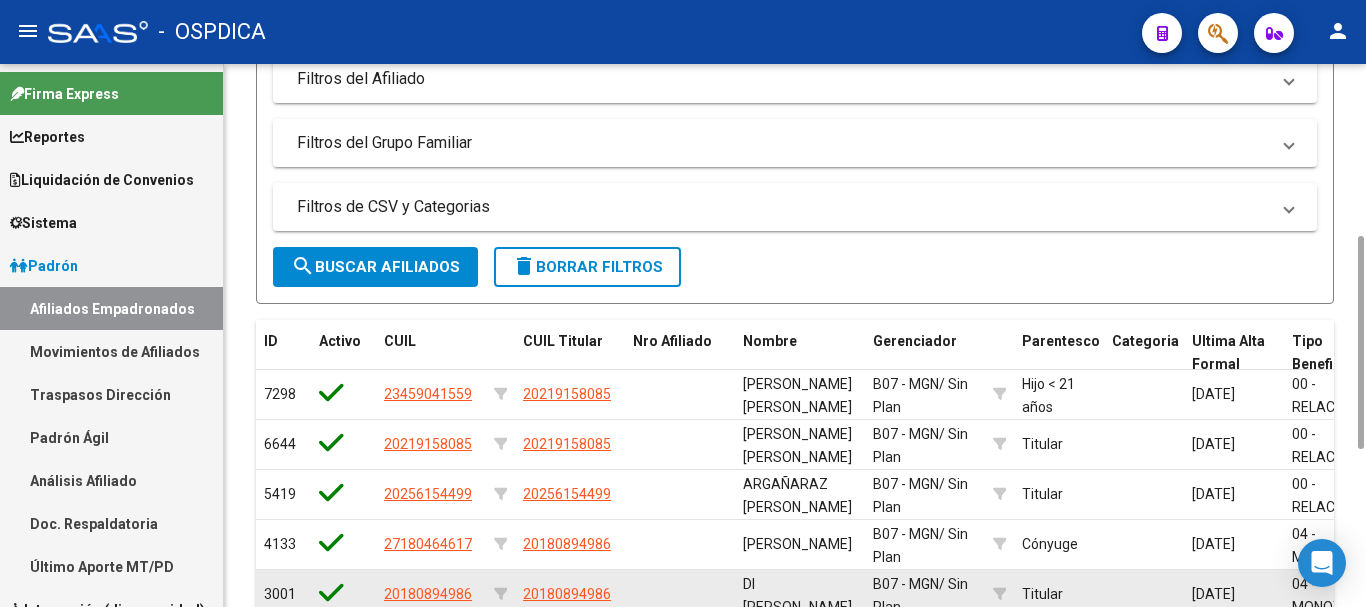 scroll, scrollTop: 839, scrollLeft: 0, axis: vertical 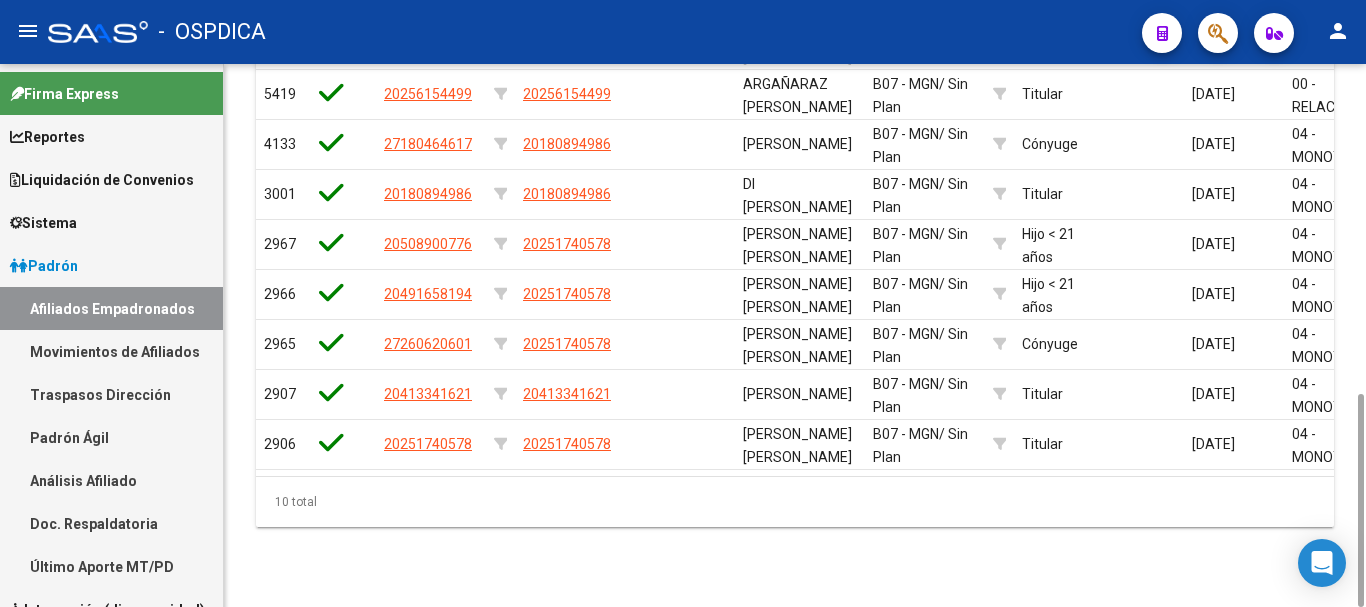 drag, startPoint x: 348, startPoint y: 519, endPoint x: 271, endPoint y: 521, distance: 77.02597 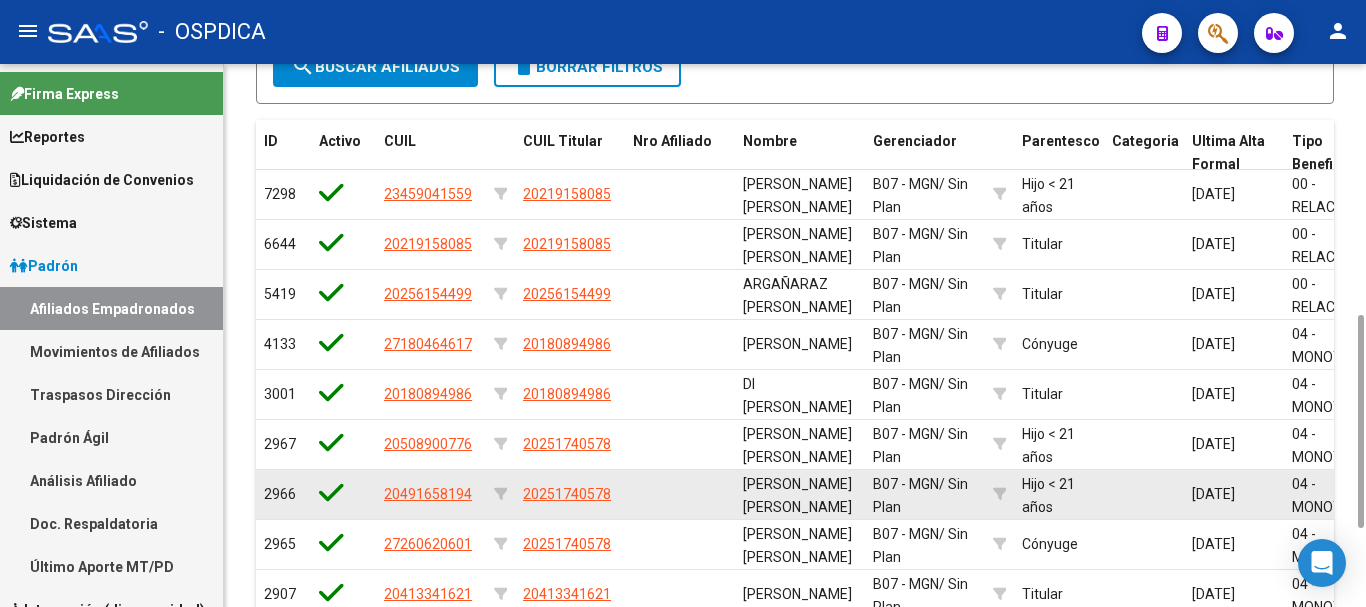 scroll, scrollTop: 839, scrollLeft: 0, axis: vertical 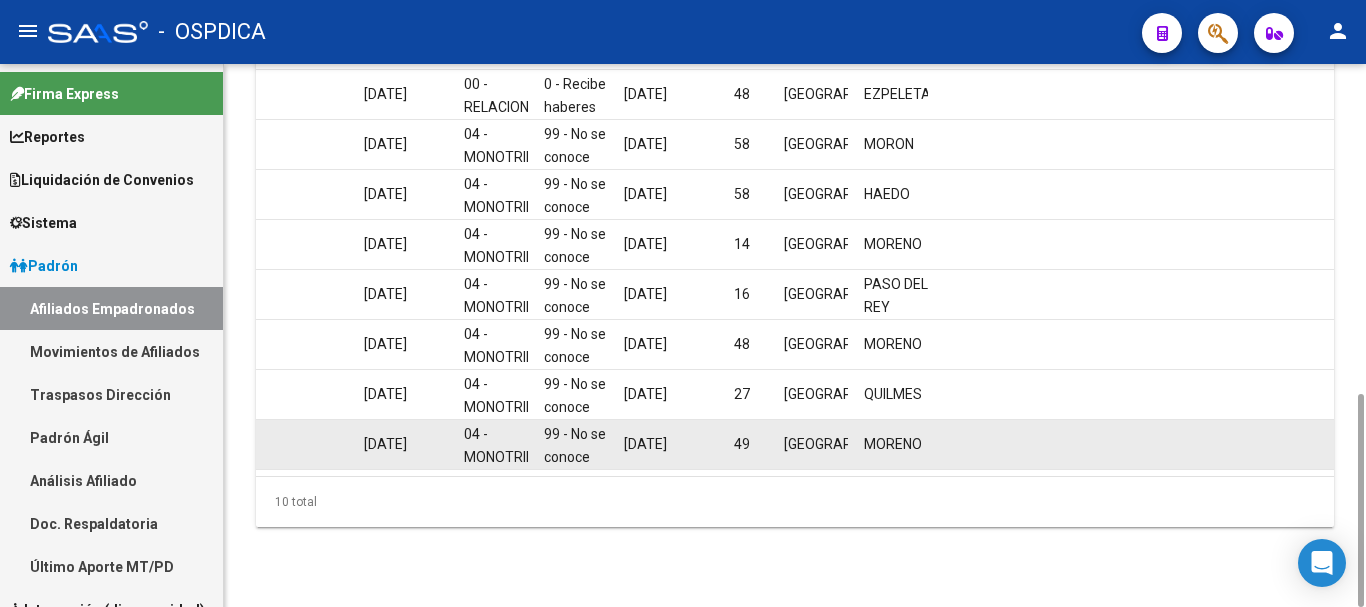 click on "01/09/2024" 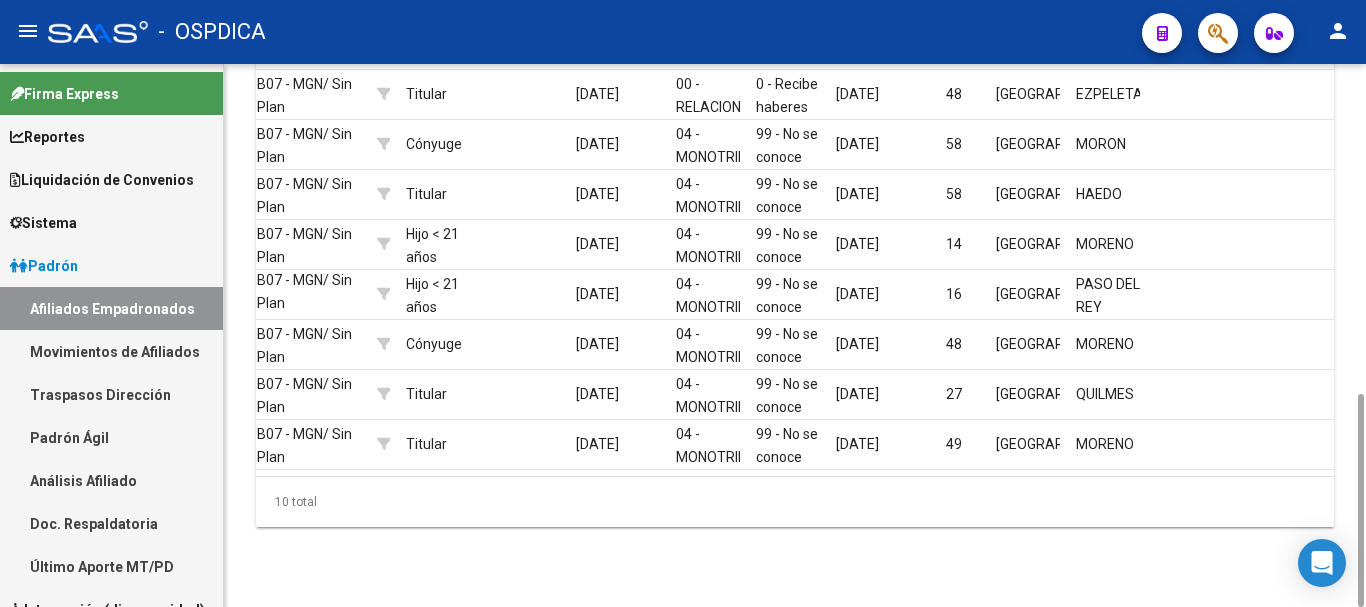 scroll, scrollTop: 0, scrollLeft: 572, axis: horizontal 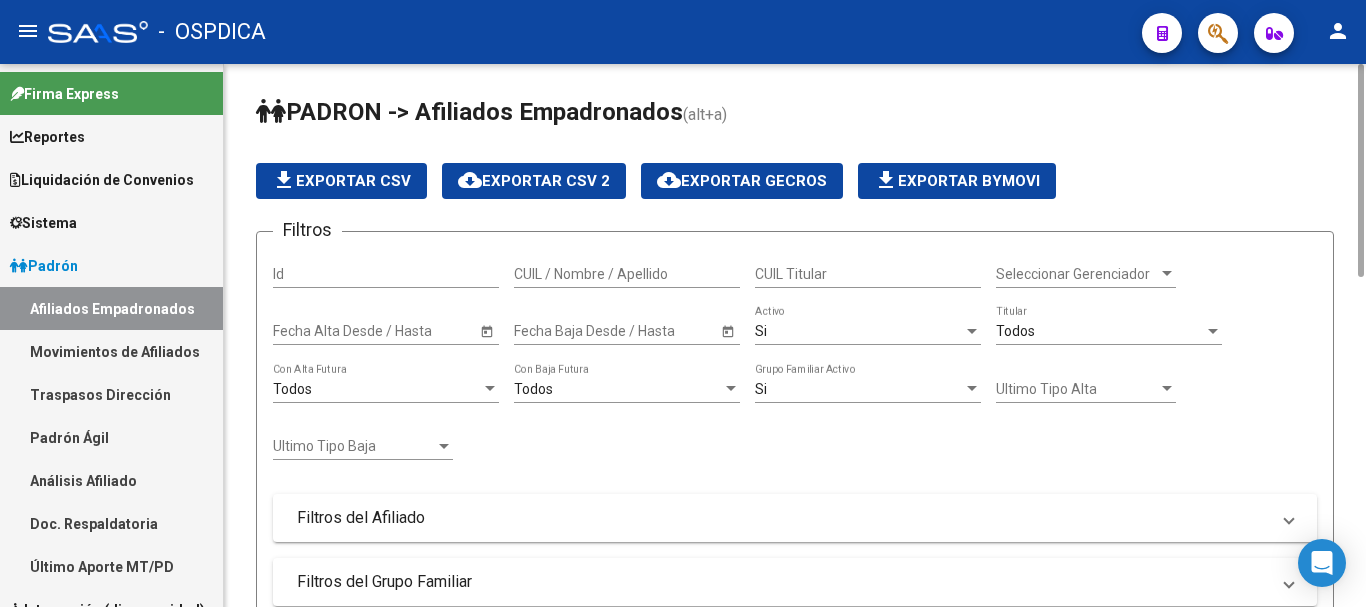 click 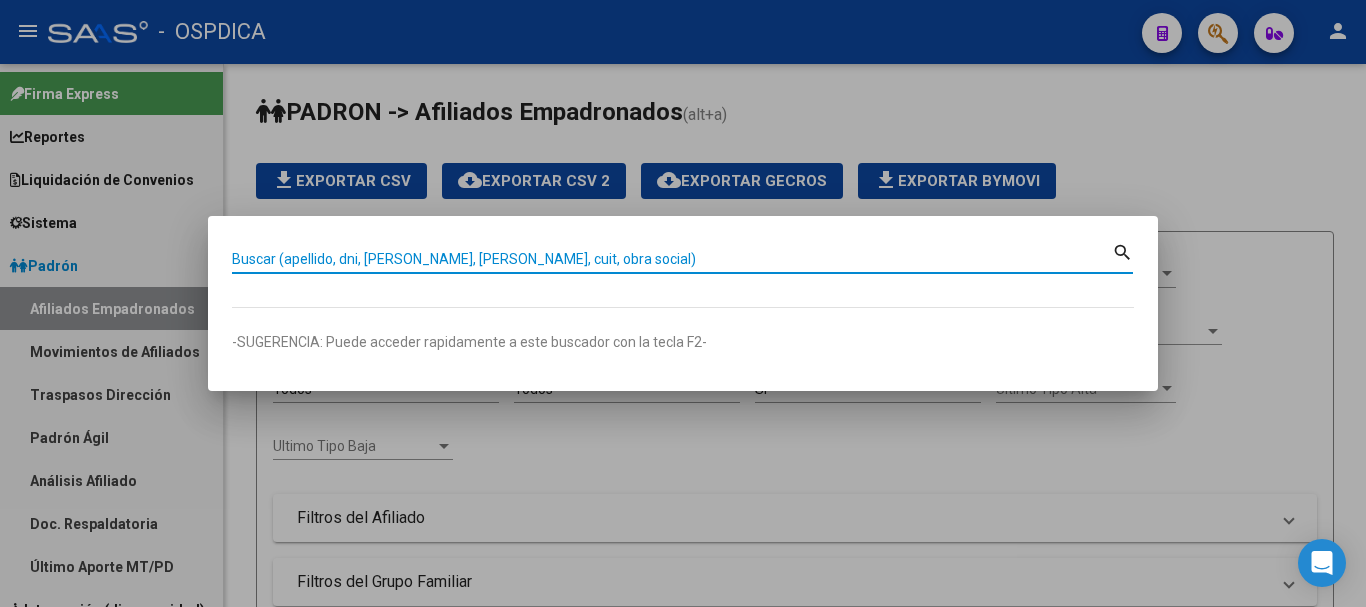 paste on "20219158085" 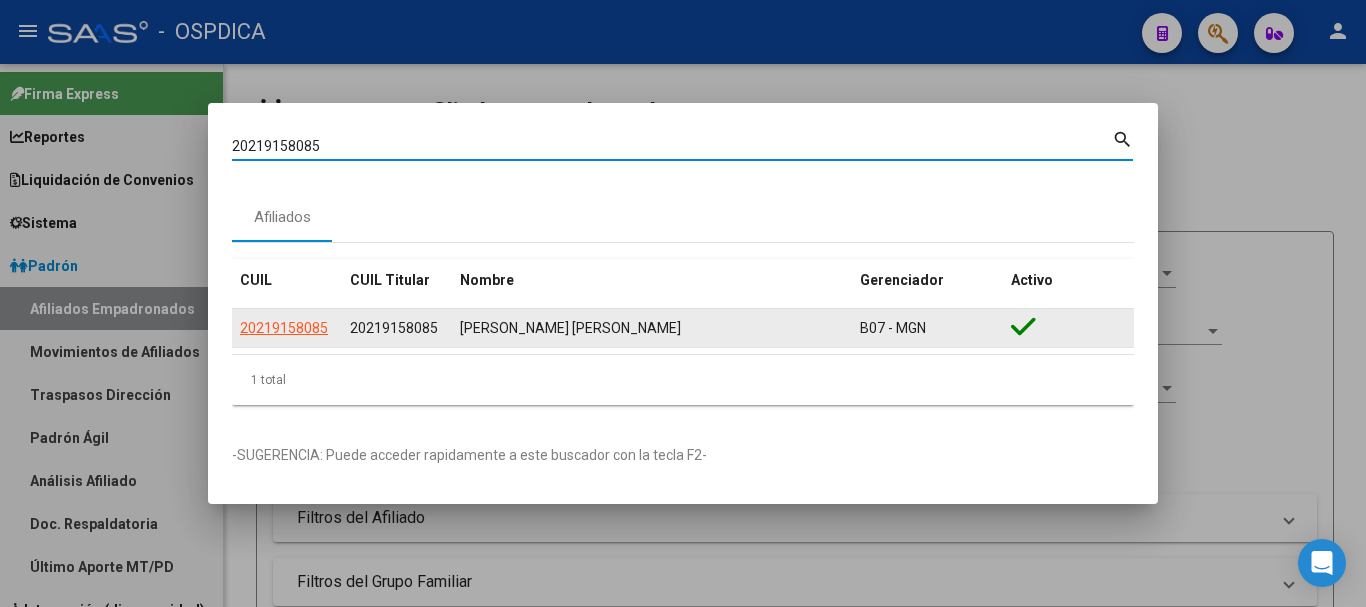 click on "20219158085" 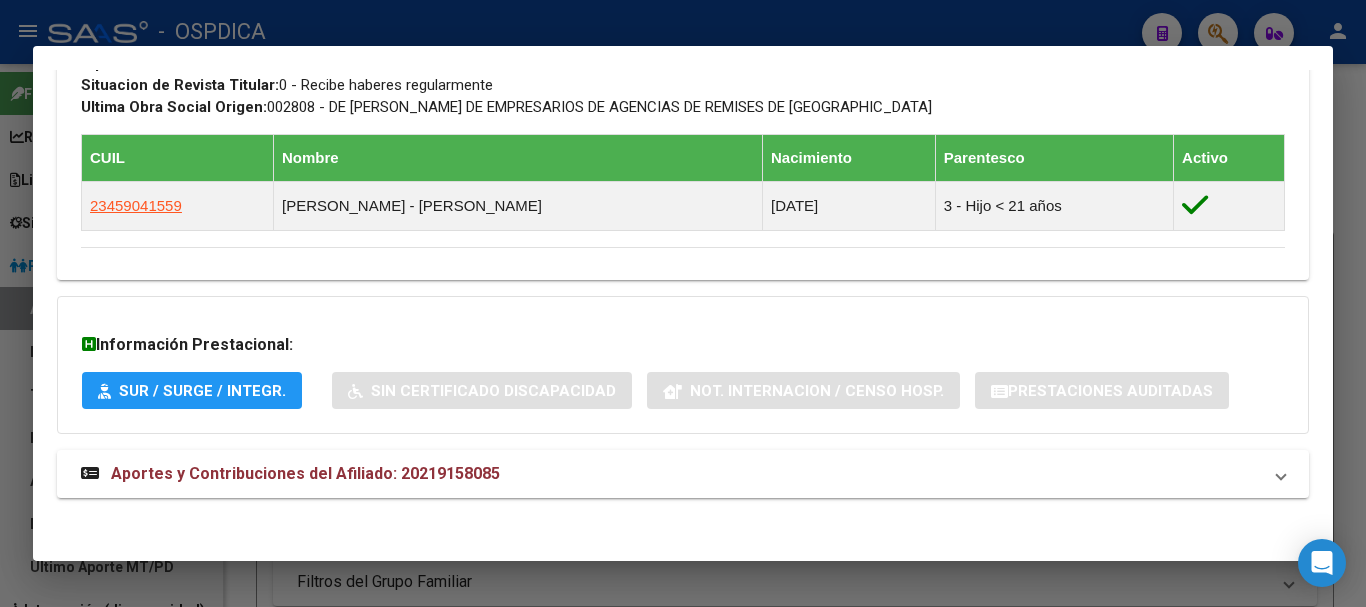 scroll, scrollTop: 1072, scrollLeft: 0, axis: vertical 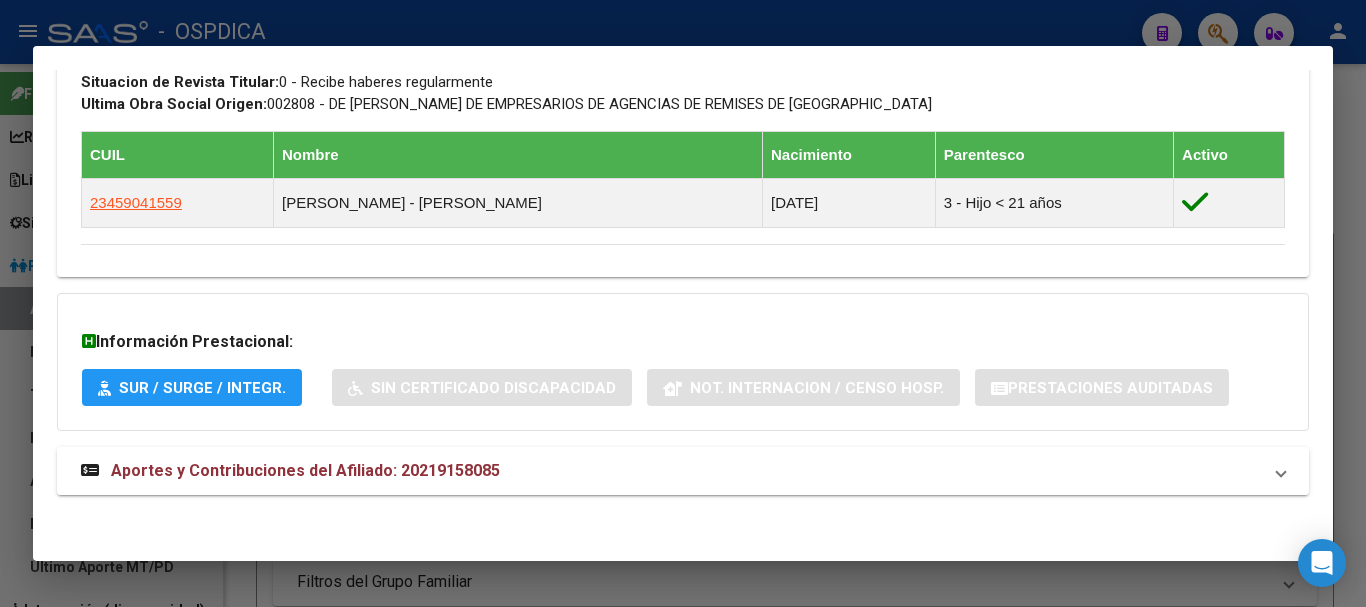 click on "Aportes y Contribuciones del Afiliado: 20219158085" at bounding box center [671, 471] 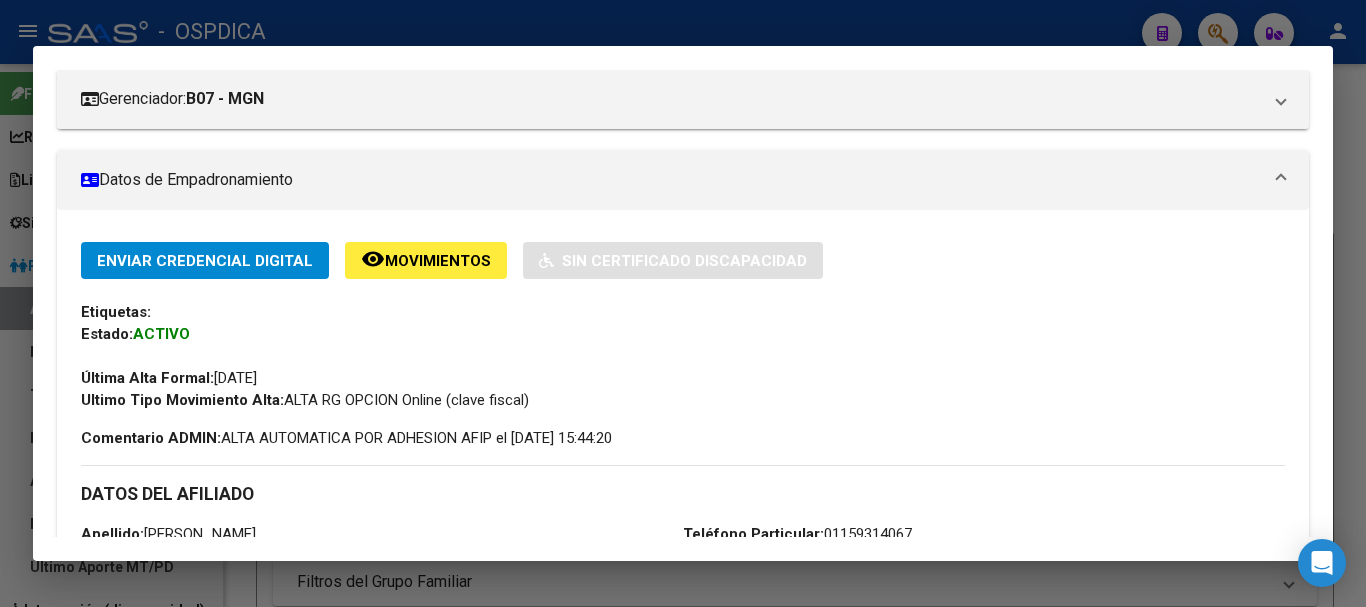 scroll, scrollTop: 500, scrollLeft: 0, axis: vertical 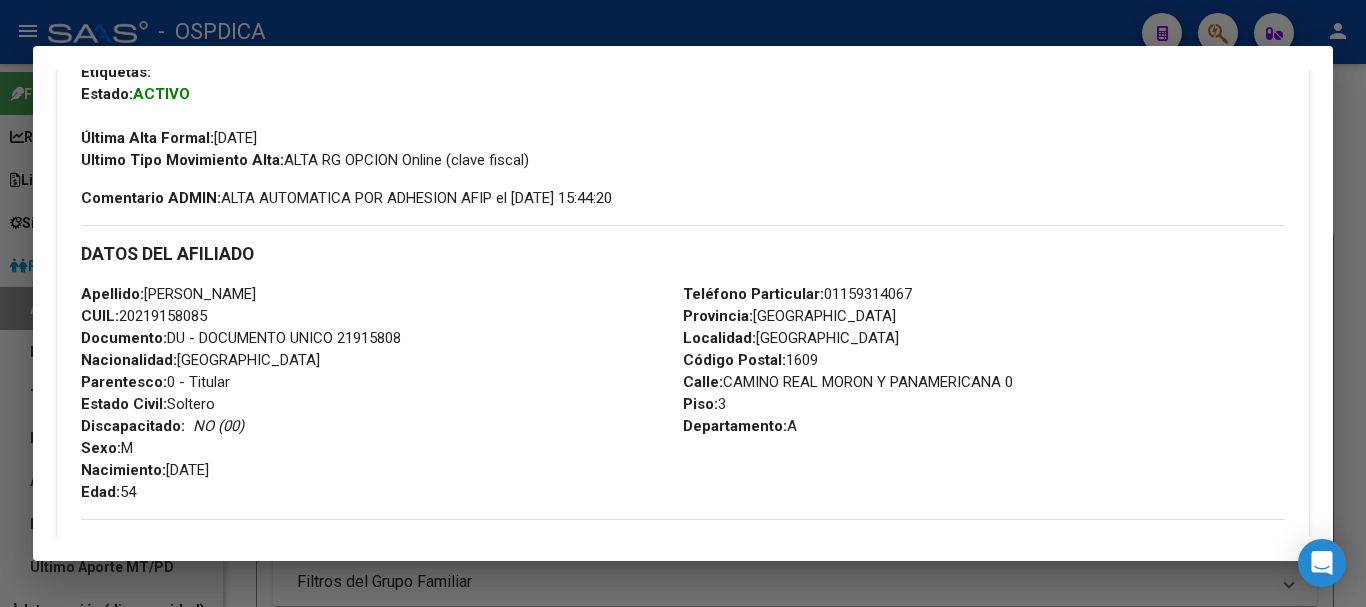 click on "Apellido:  JUAN CARLOS RUEDA CUIL:  20219158085 Documento:  DU - DOCUMENTO UNICO 21915808  Nacionalidad:  ARGENTINA Parentesco:  0 - Titular Estado Civil:  Soltero Discapacitado:    NO (00) Sexo:  M Nacimiento:  14/09/1970 Edad:  54" at bounding box center [382, 393] 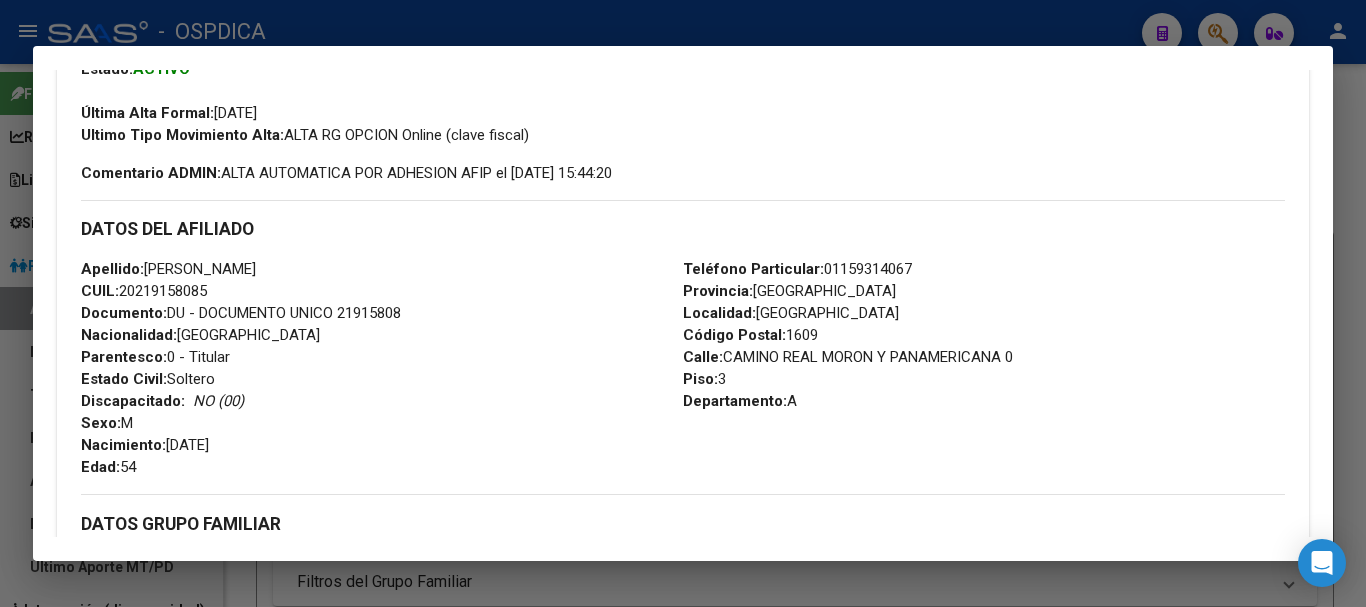 scroll, scrollTop: 400, scrollLeft: 0, axis: vertical 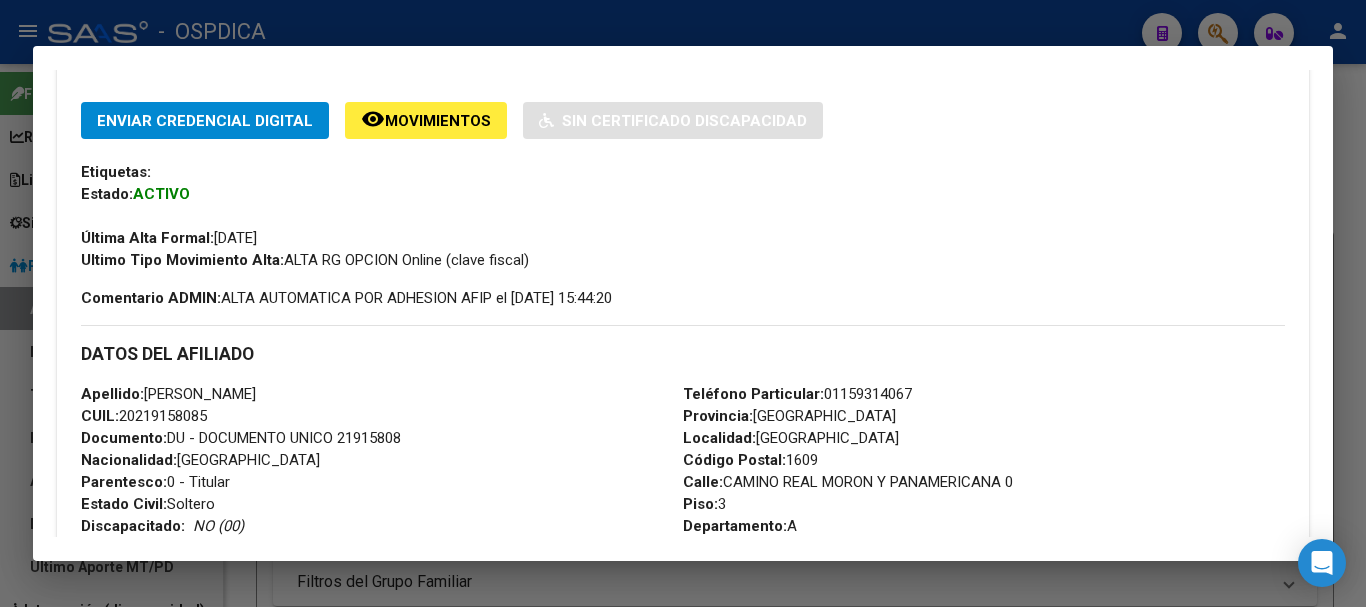 click at bounding box center (683, 303) 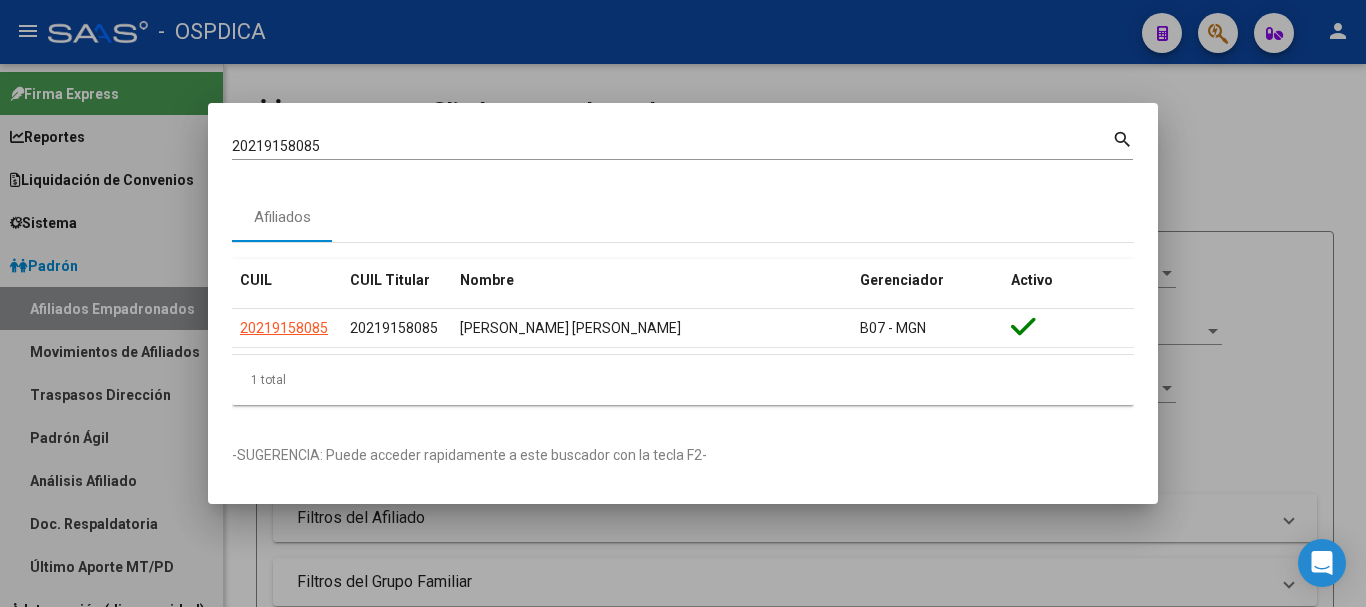 drag, startPoint x: 405, startPoint y: 140, endPoint x: 194, endPoint y: 132, distance: 211.15161 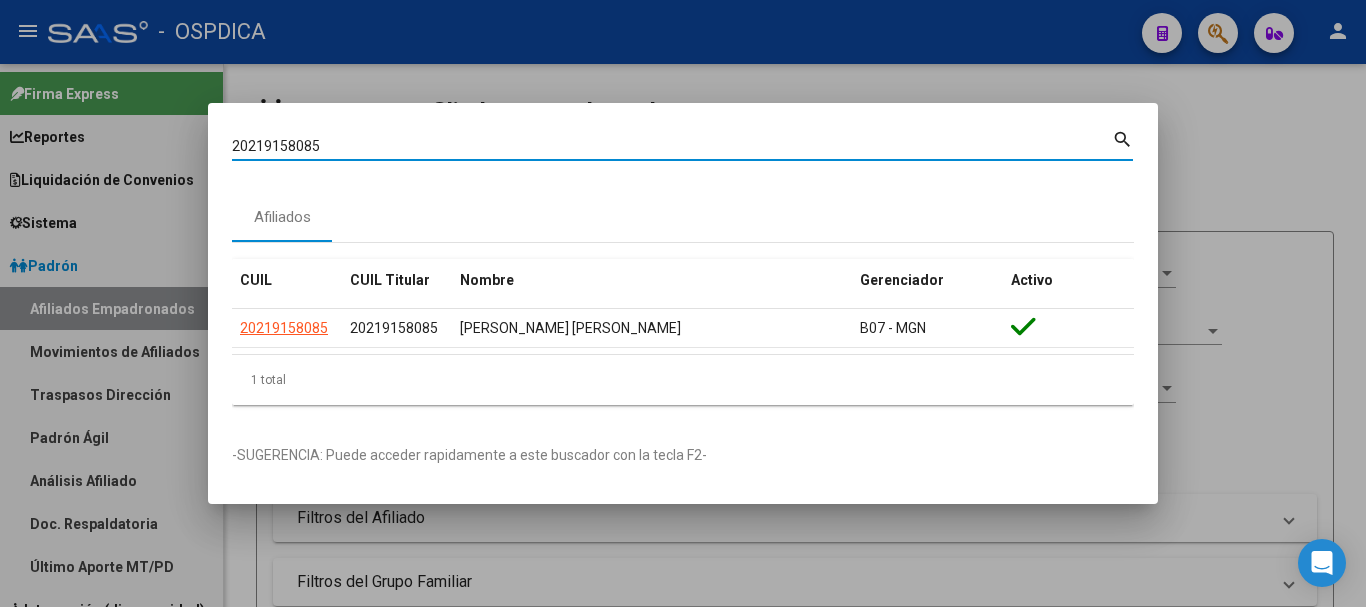 paste on "5174057" 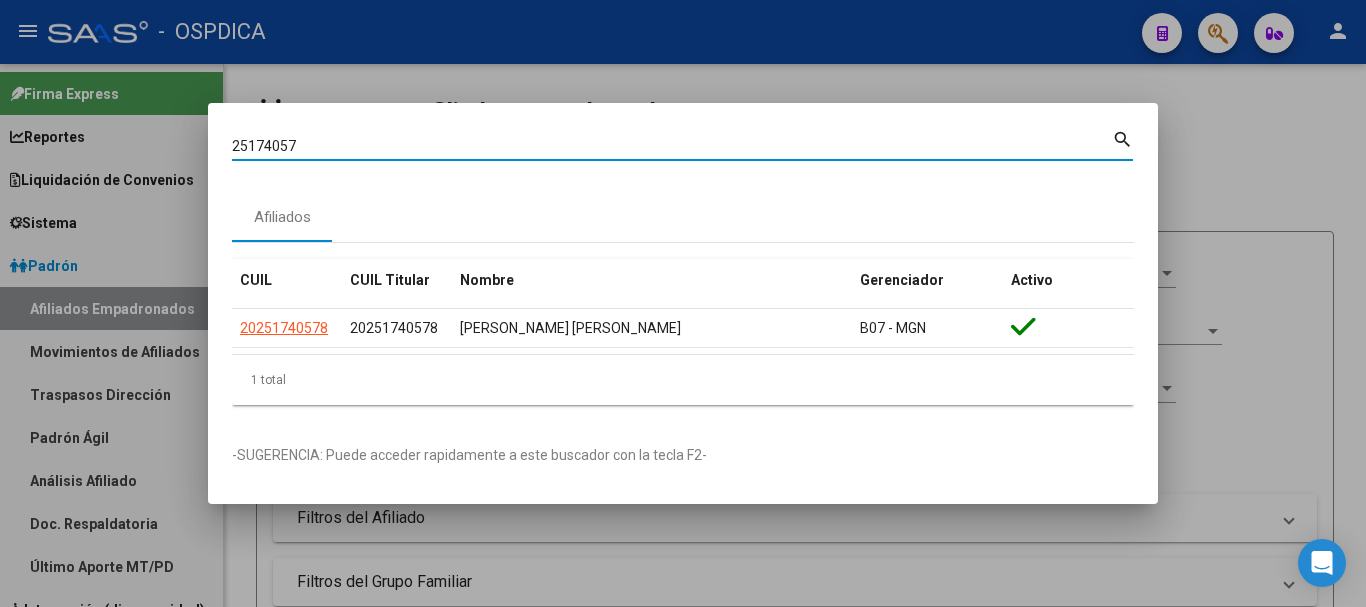 click on "25174057" at bounding box center (672, 146) 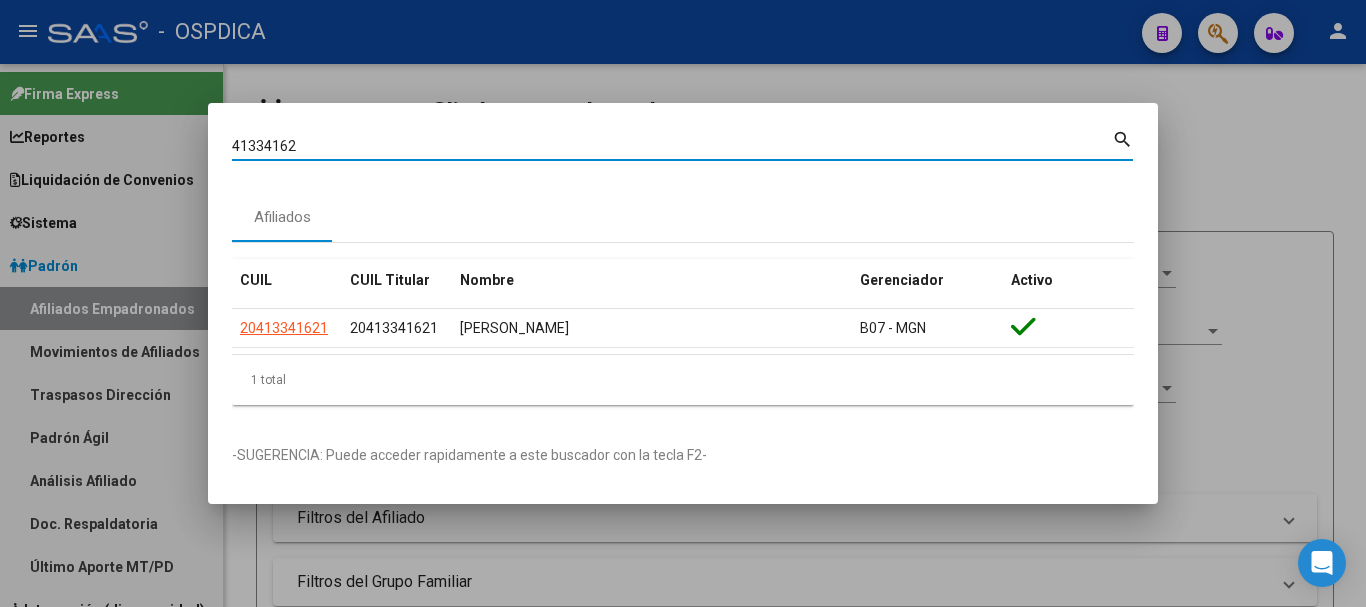 click on "41334162" at bounding box center (672, 146) 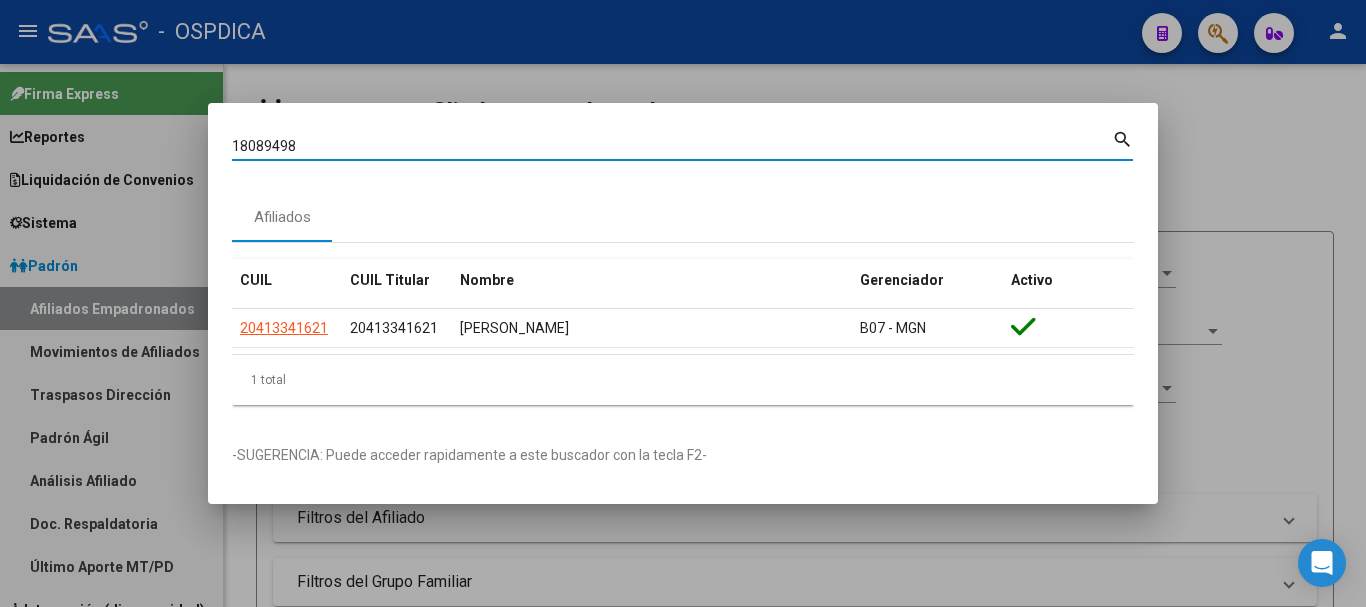 type on "18089498" 